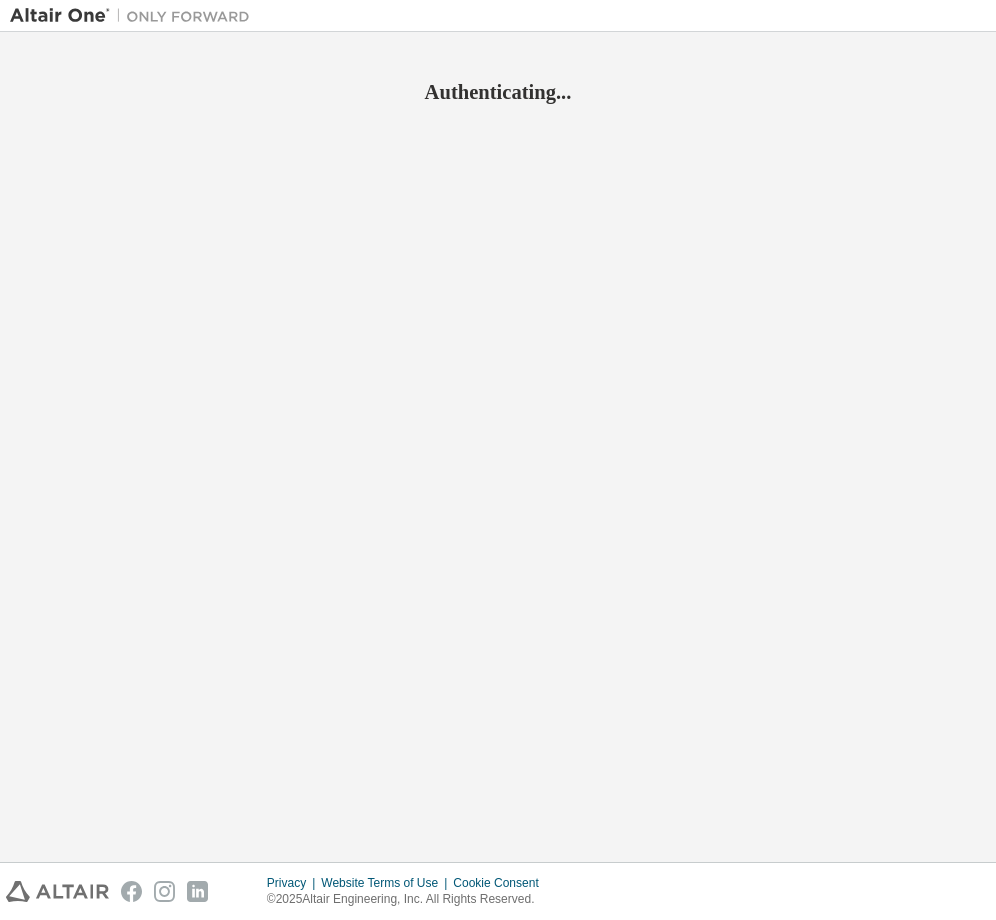 scroll, scrollTop: 0, scrollLeft: 0, axis: both 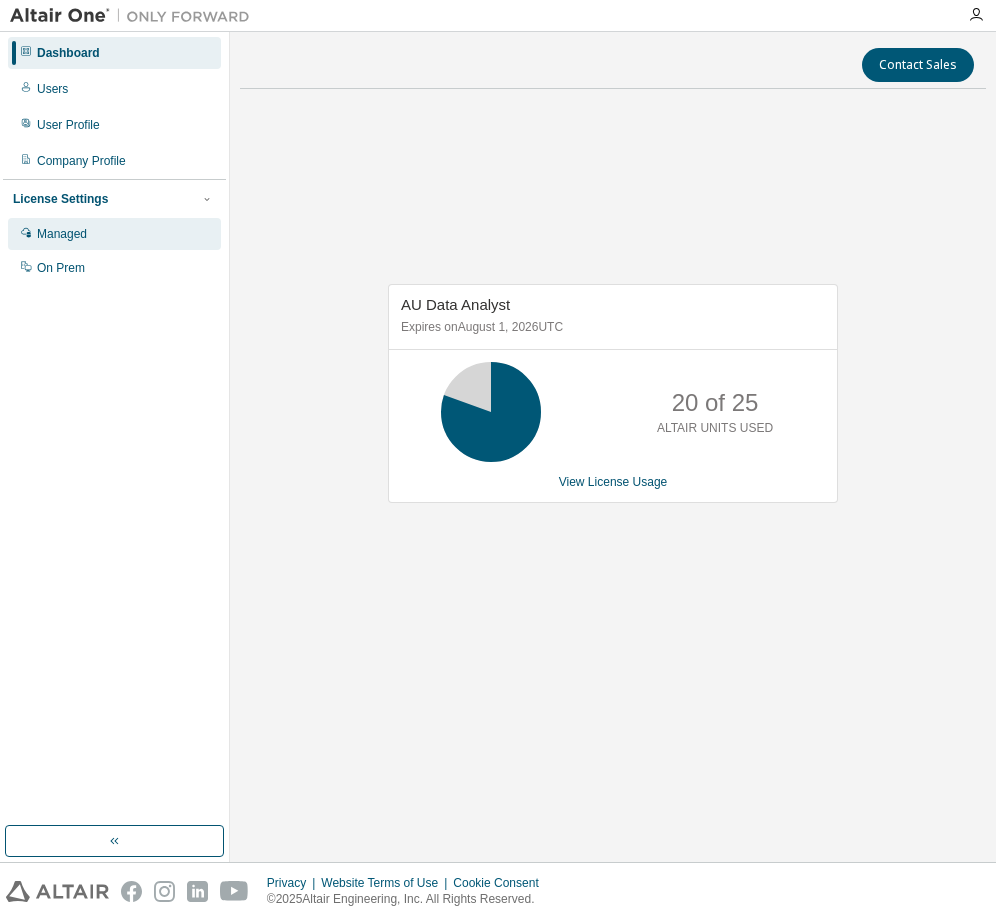 click on "Managed" at bounding box center (114, 234) 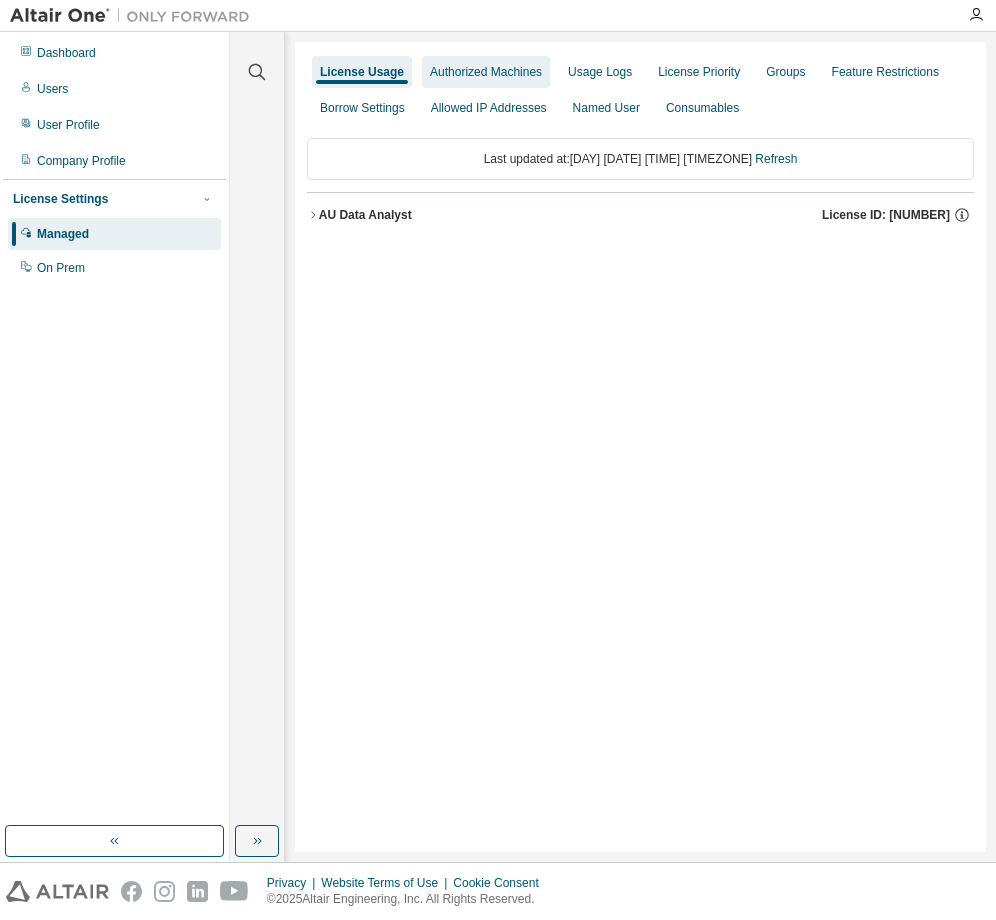 click on "Authorized Machines" at bounding box center (486, 72) 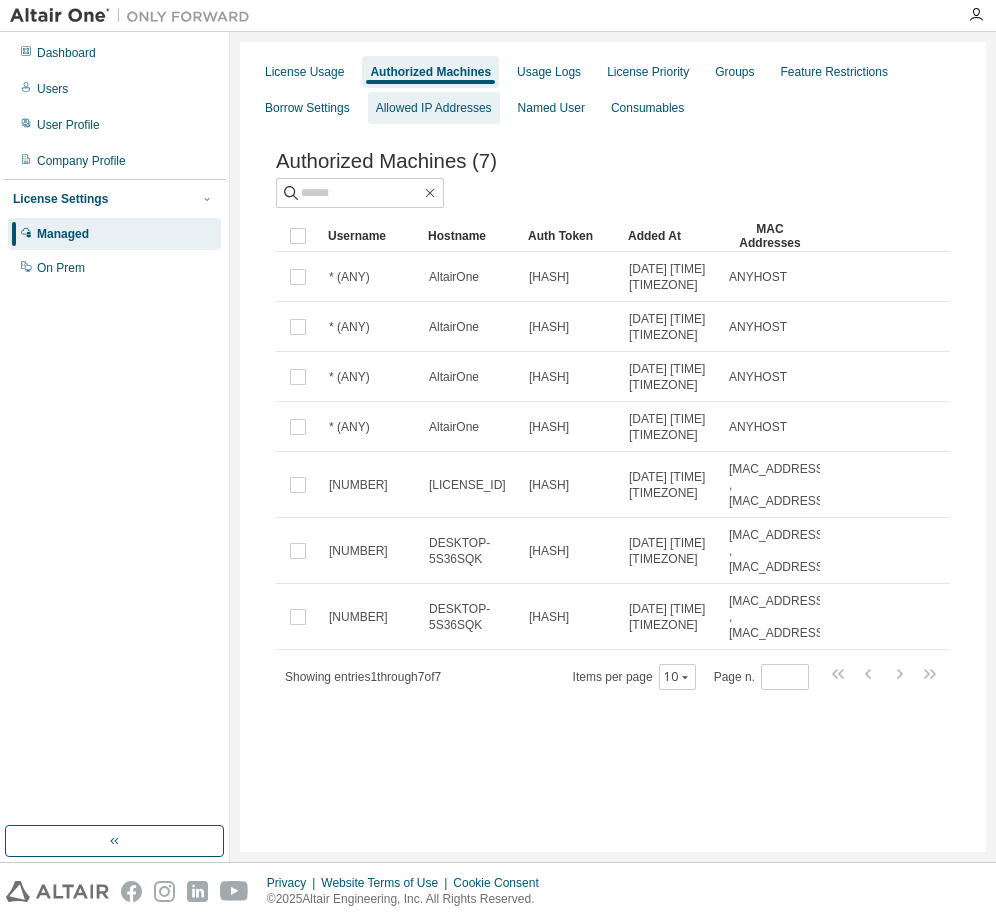 click on "Allowed IP Addresses" at bounding box center [434, 108] 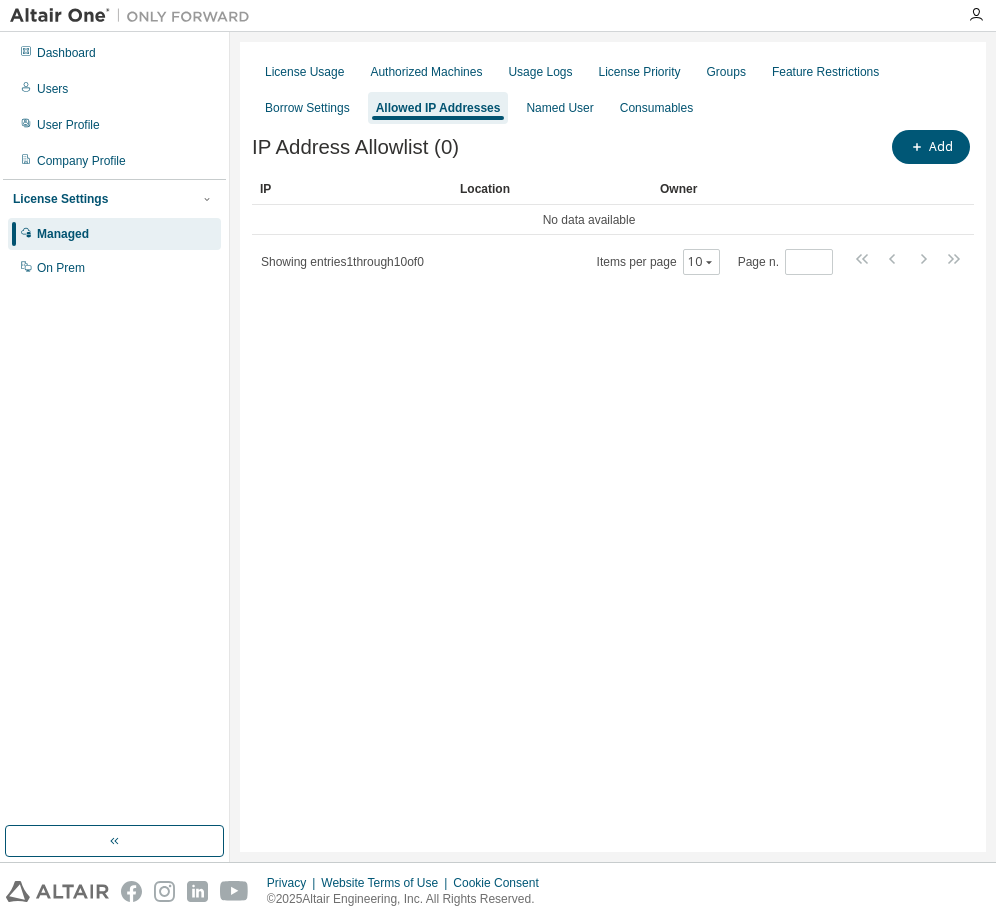 click on "License Usage Authorized Machines Usage Logs License Priority Groups Feature Restrictions Borrow Settings Allowed IP Addresses Named User Consumables IP Address Allowlist (0) Add Clear Load Save Save As Field Operator Value Select filter Select operand Add criteria Search IP Location Owner No data available Showing entries  1  through  10  of  0 Items per page 10 Page n. *" at bounding box center [613, 447] 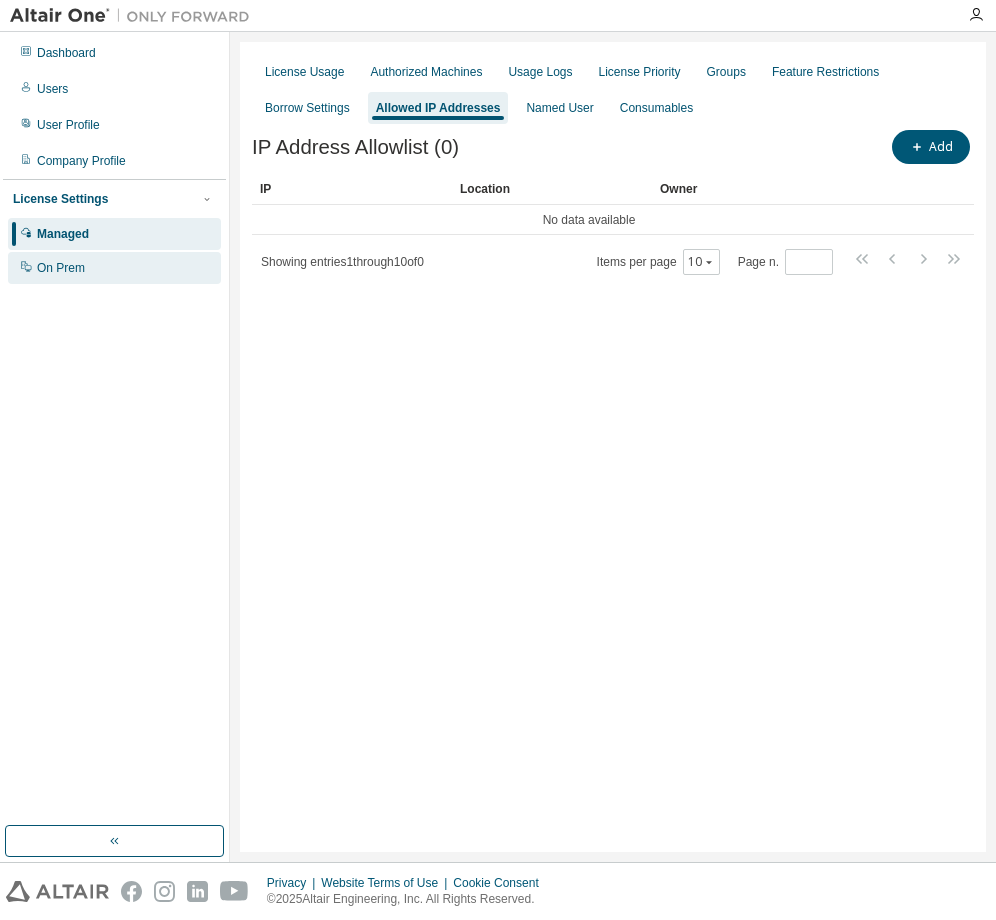 click on "On Prem" at bounding box center [114, 268] 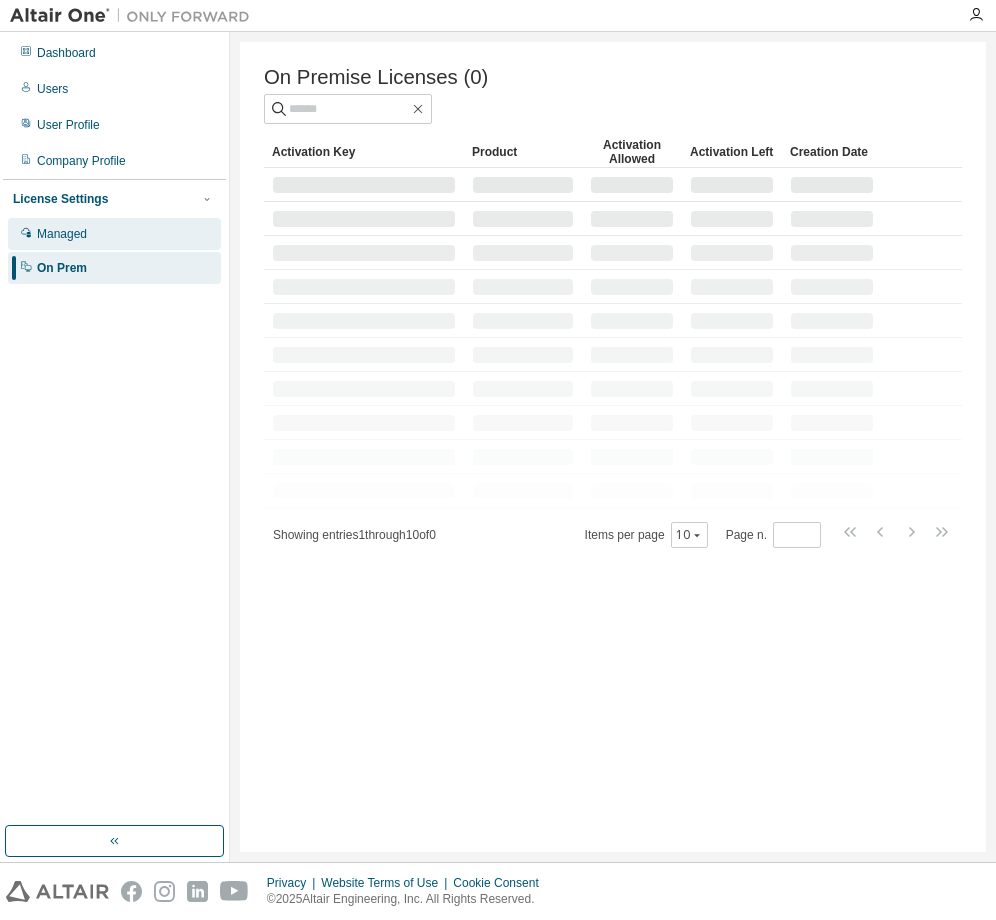 click on "Managed" at bounding box center (62, 234) 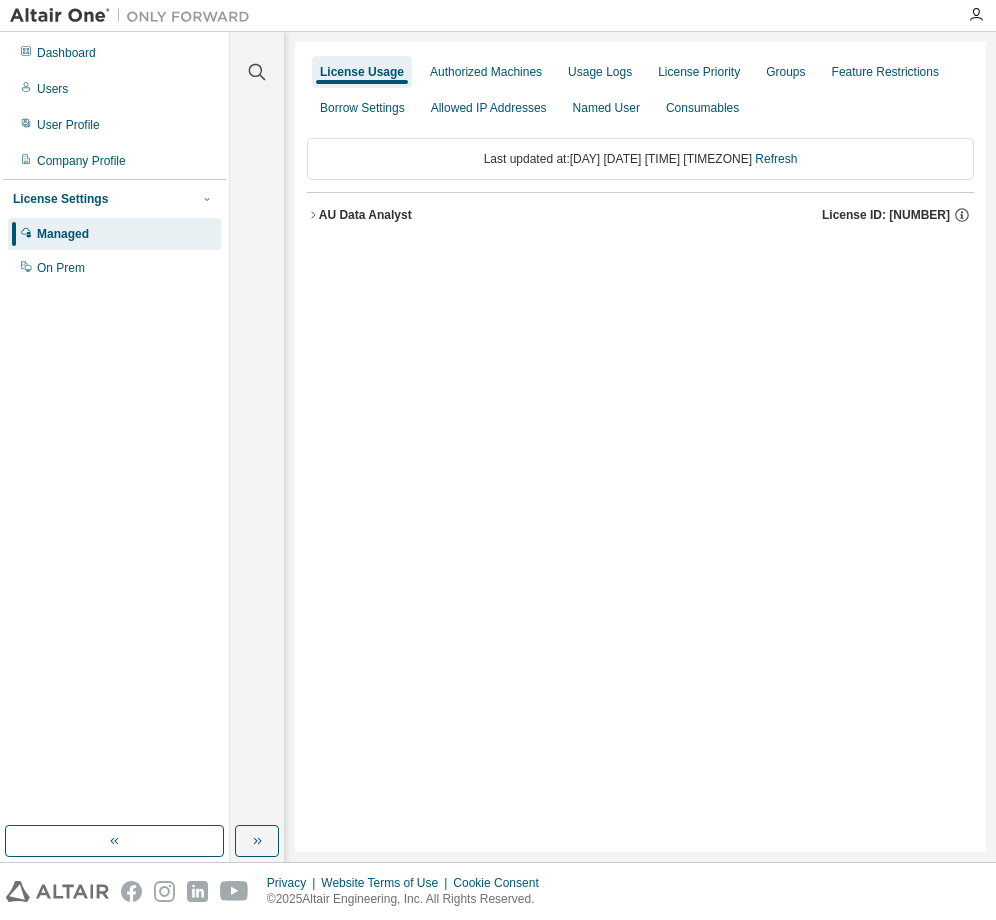 click on "AU Data Analyst License ID: 147376" at bounding box center (640, 215) 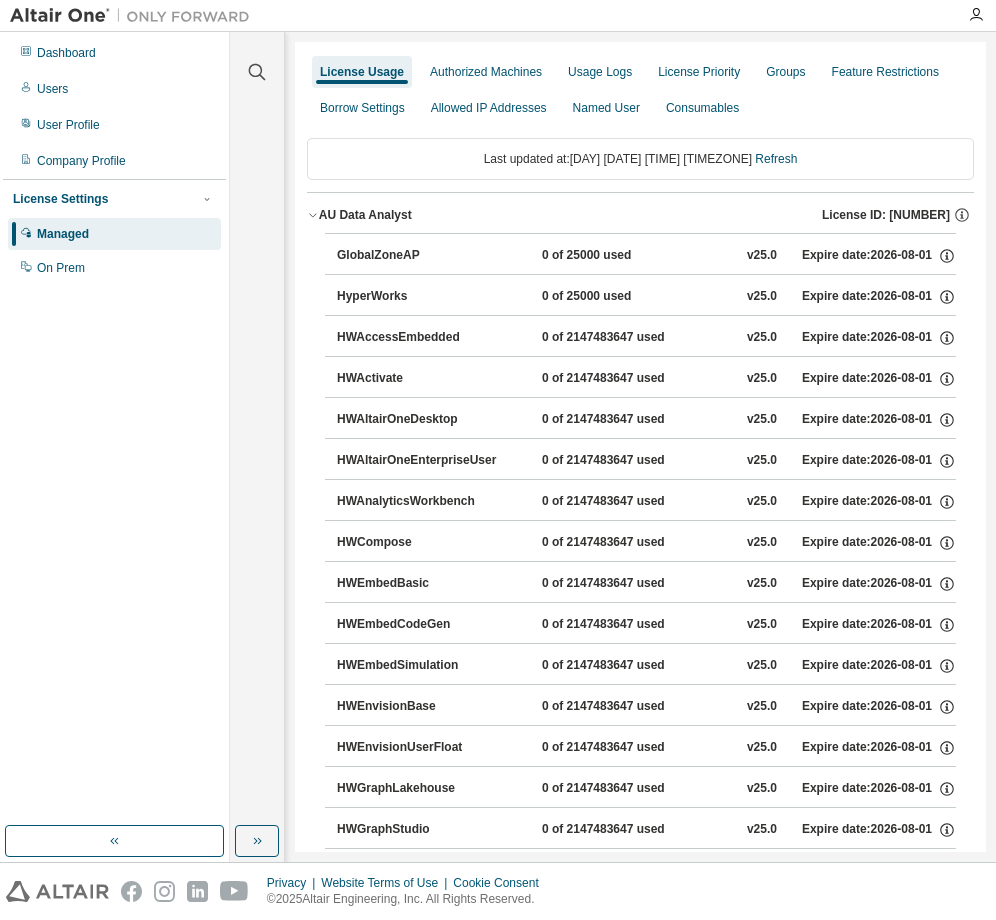 click on "AU Data Analyst License ID: 147376" at bounding box center (640, 215) 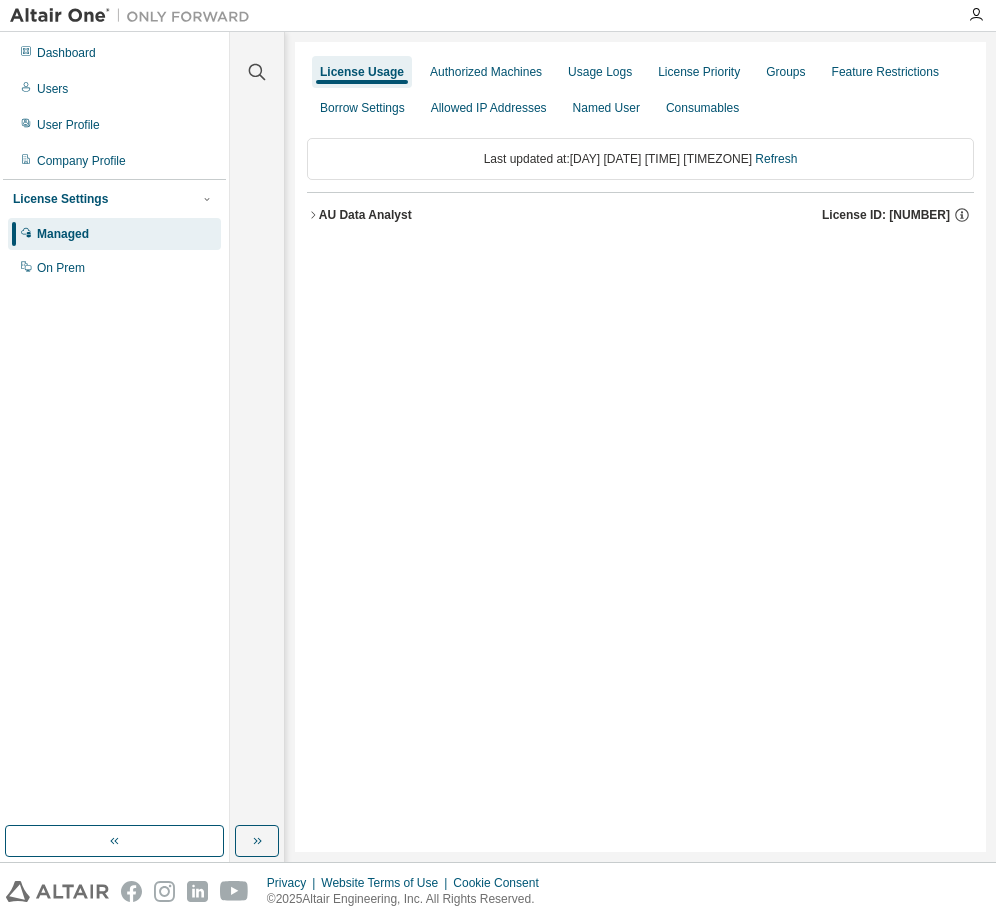 click at bounding box center [135, 16] 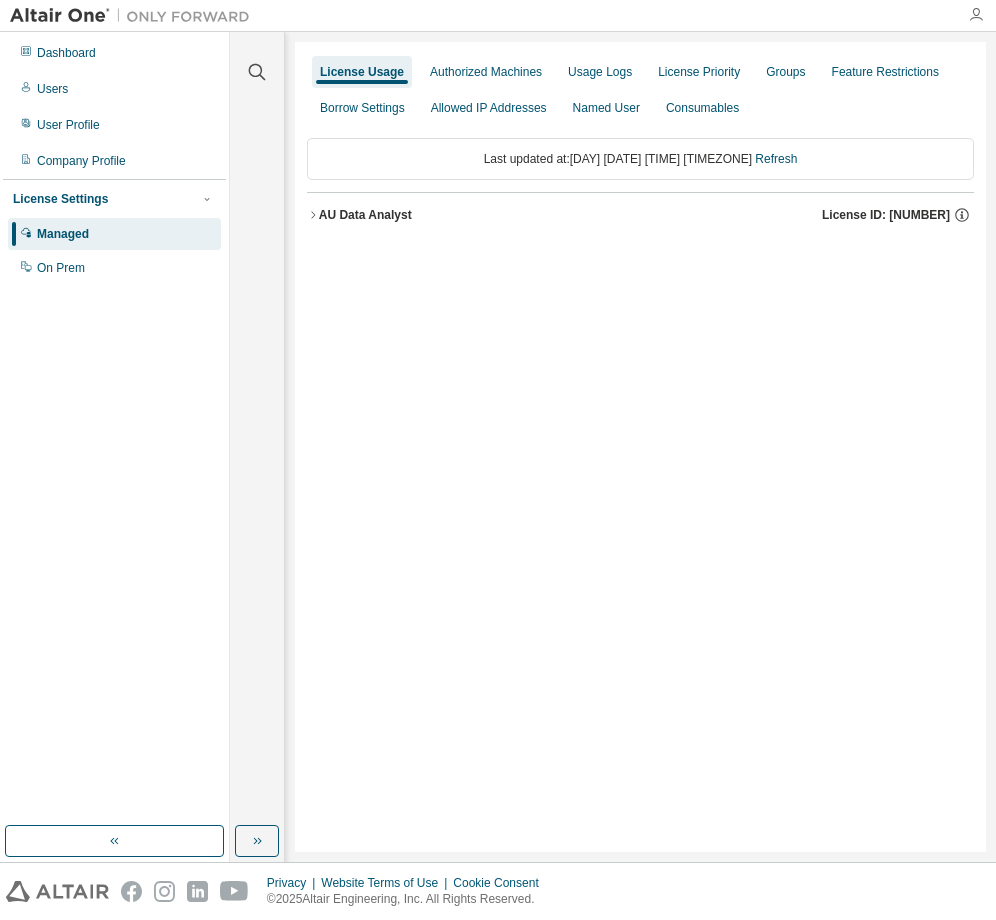 click at bounding box center [976, 15] 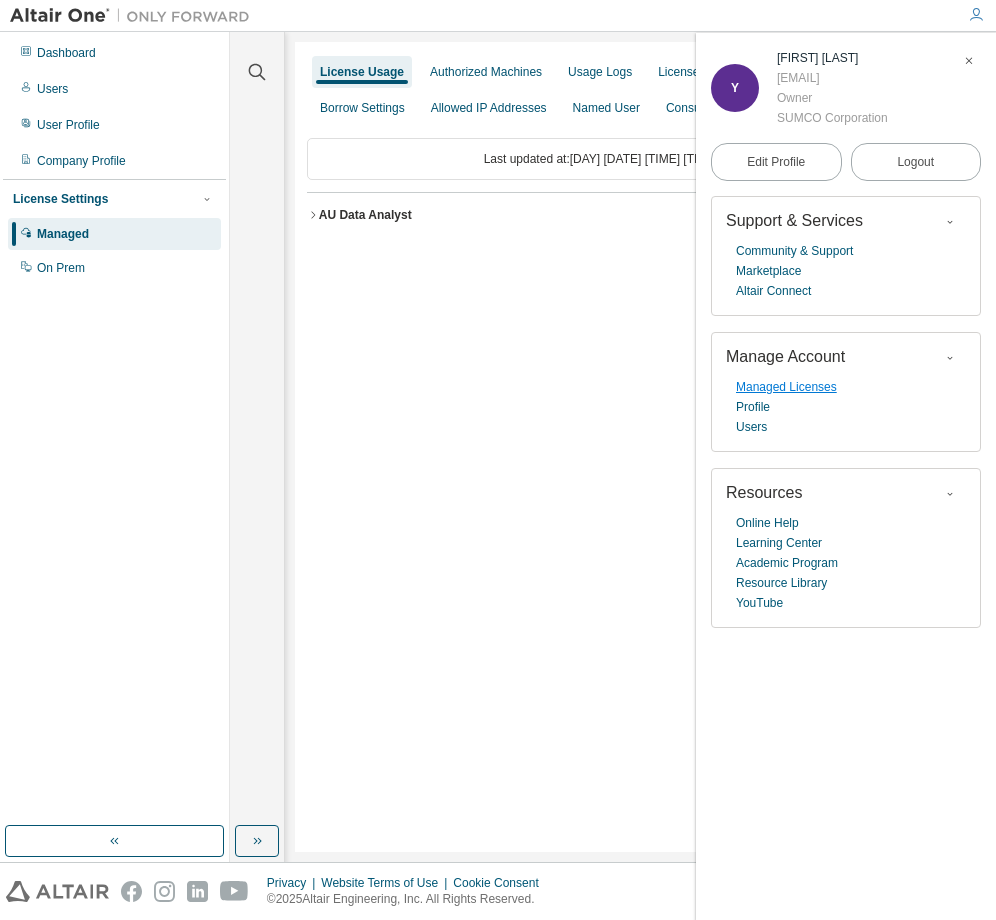 click on "Managed Licenses" at bounding box center [786, 387] 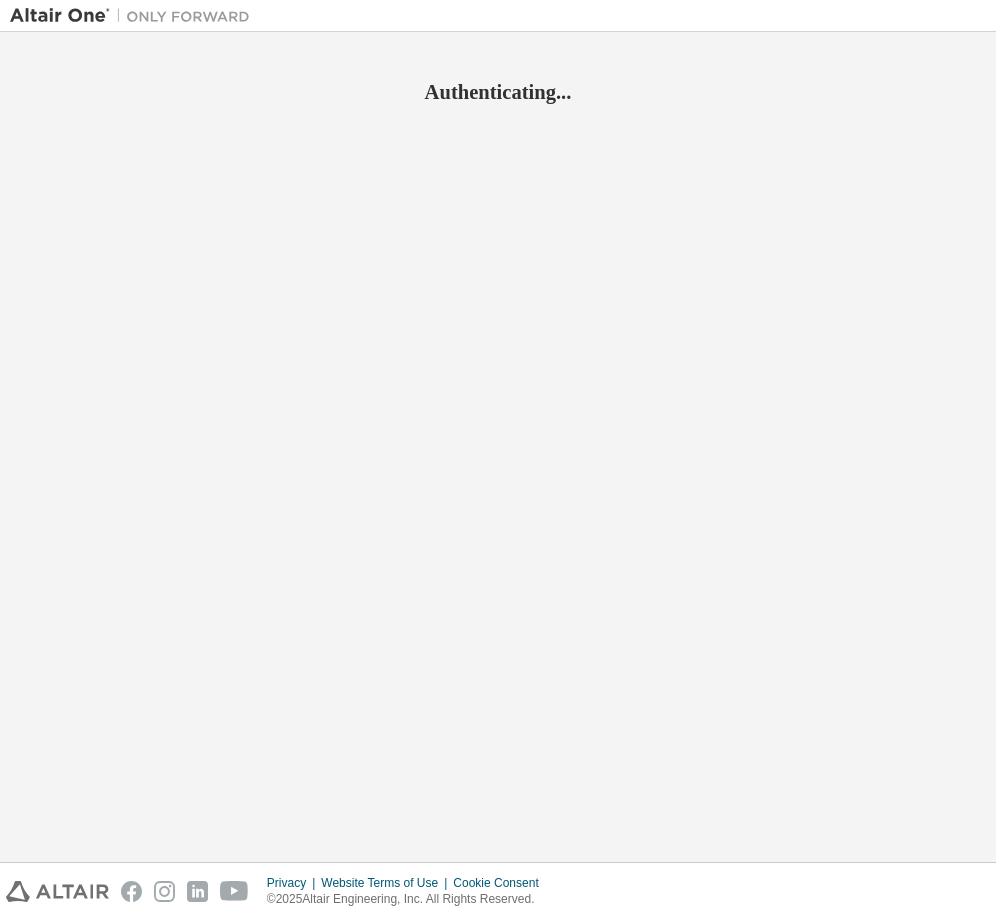 scroll, scrollTop: 0, scrollLeft: 0, axis: both 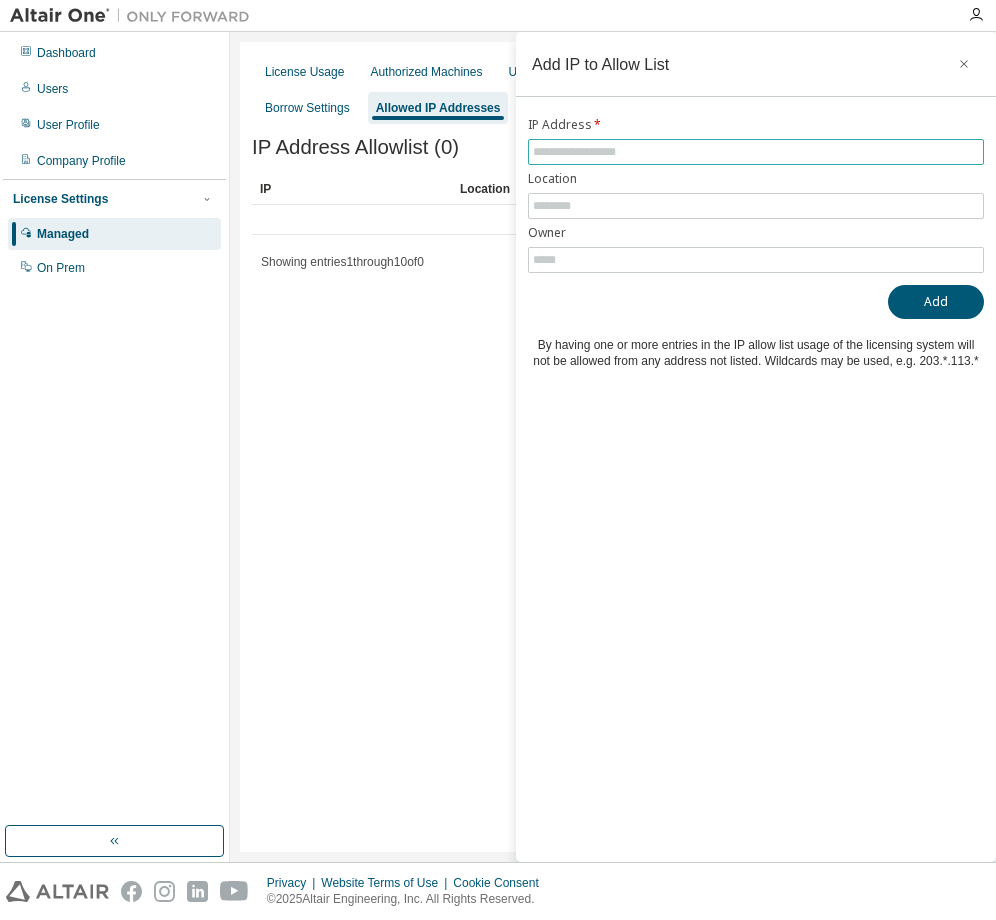 click at bounding box center [756, 152] 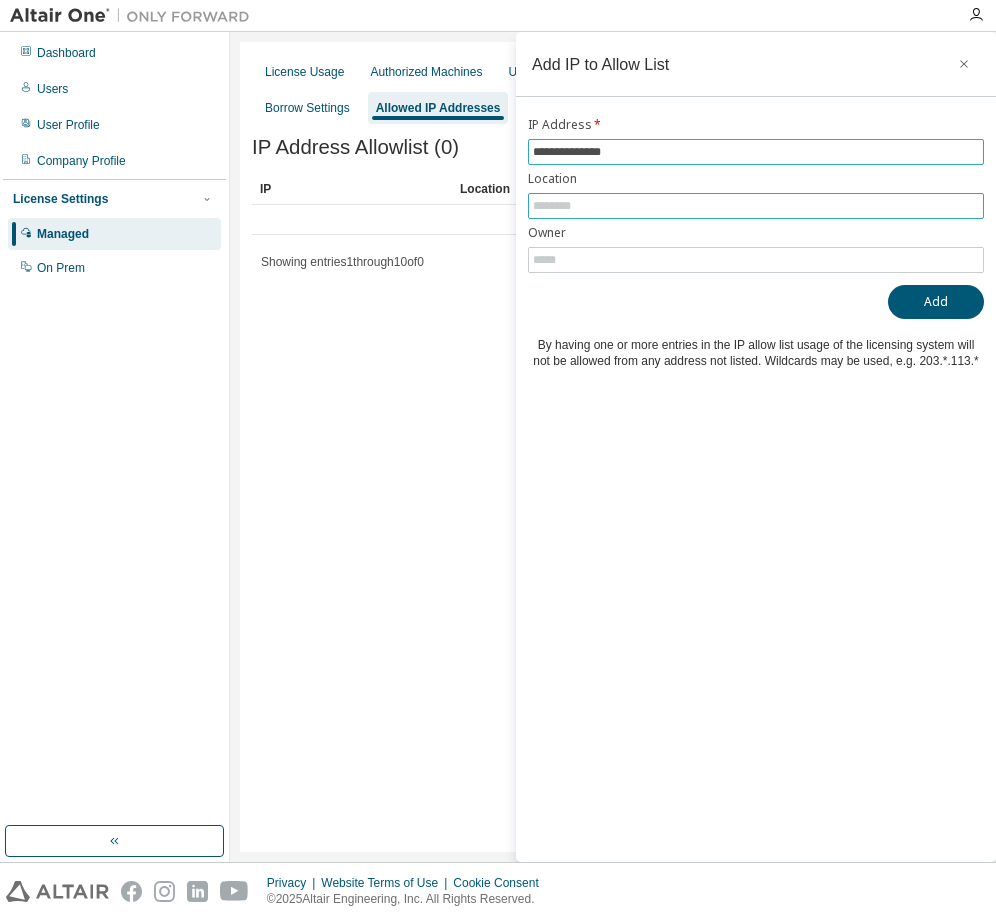 type on "**********" 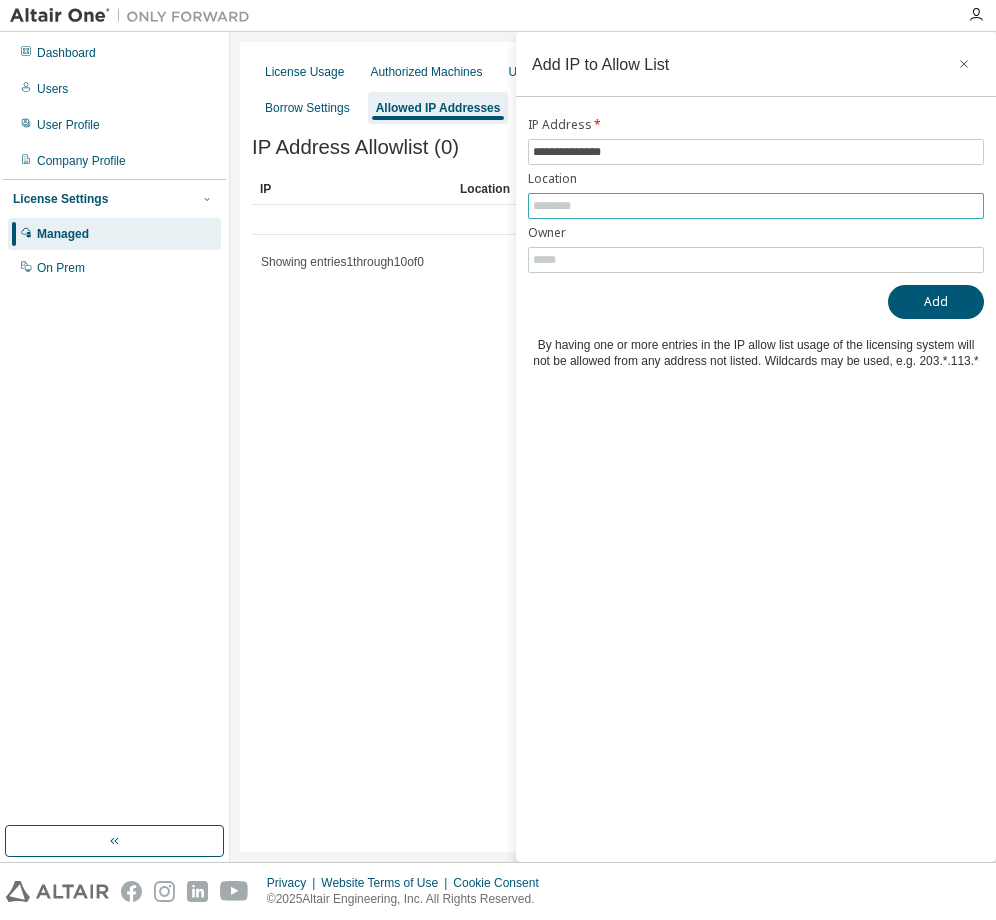 click at bounding box center [756, 206] 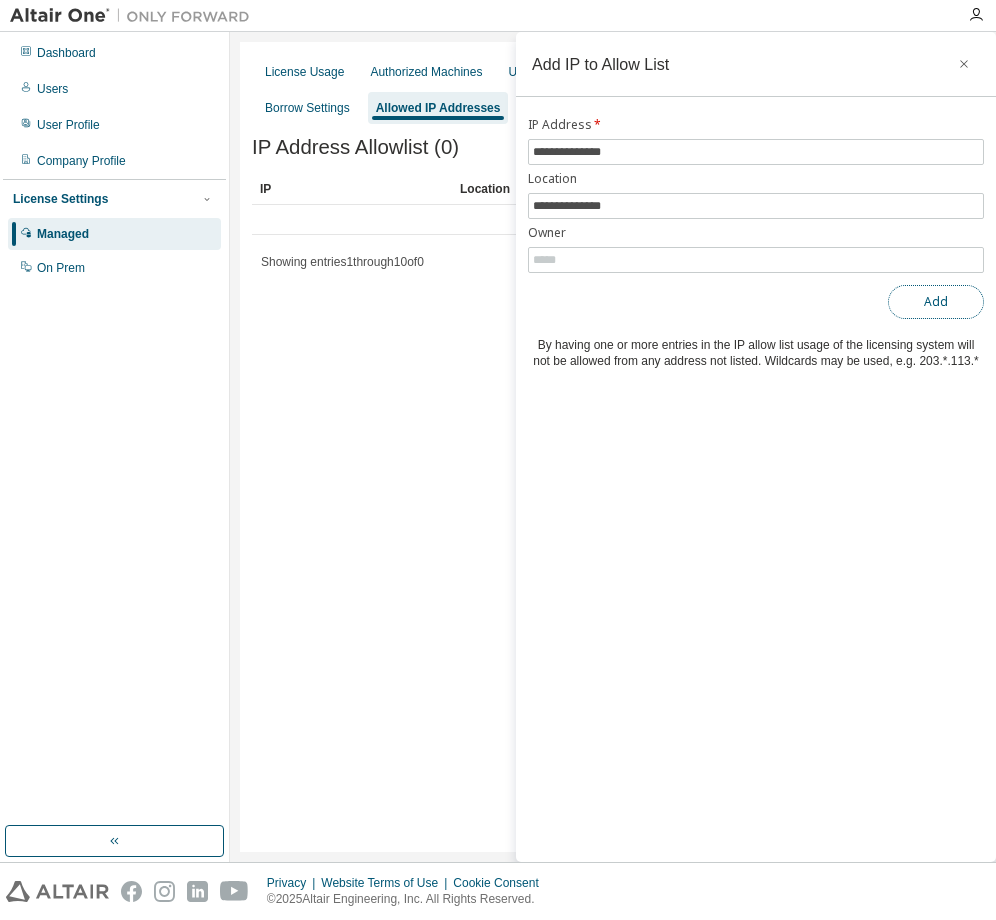 click on "Add" at bounding box center (936, 302) 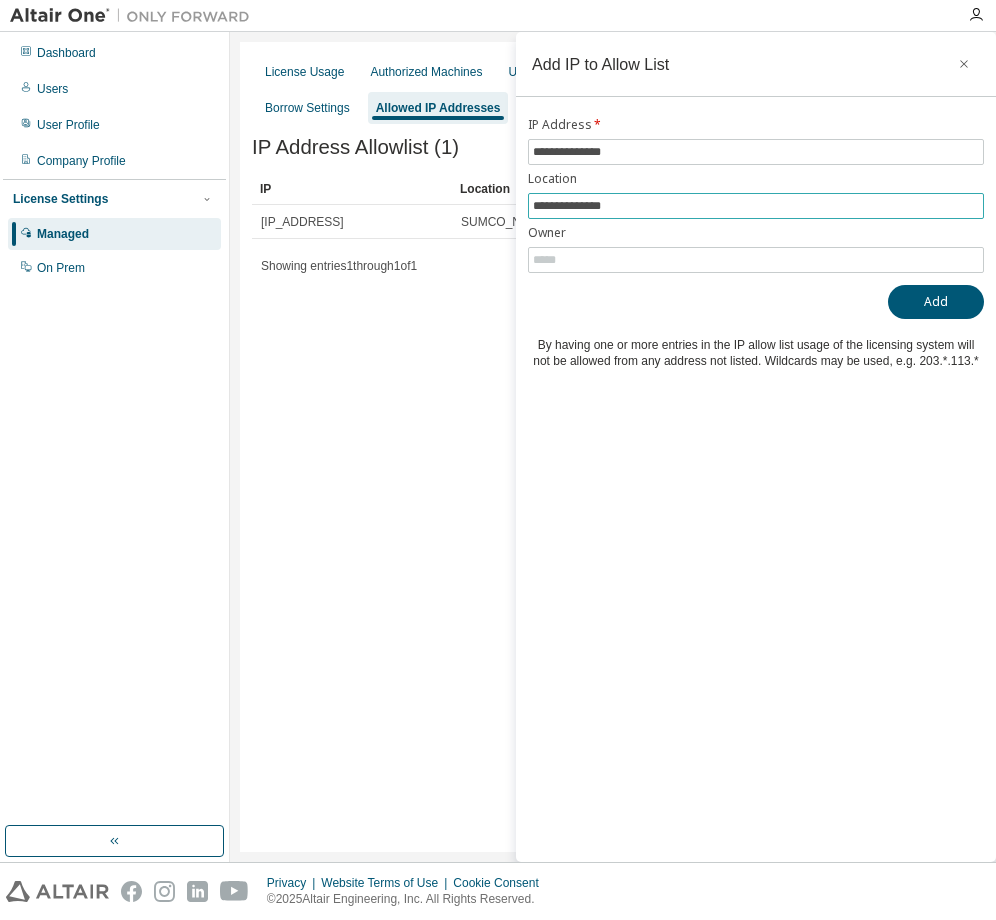 click on "**********" at bounding box center [756, 206] 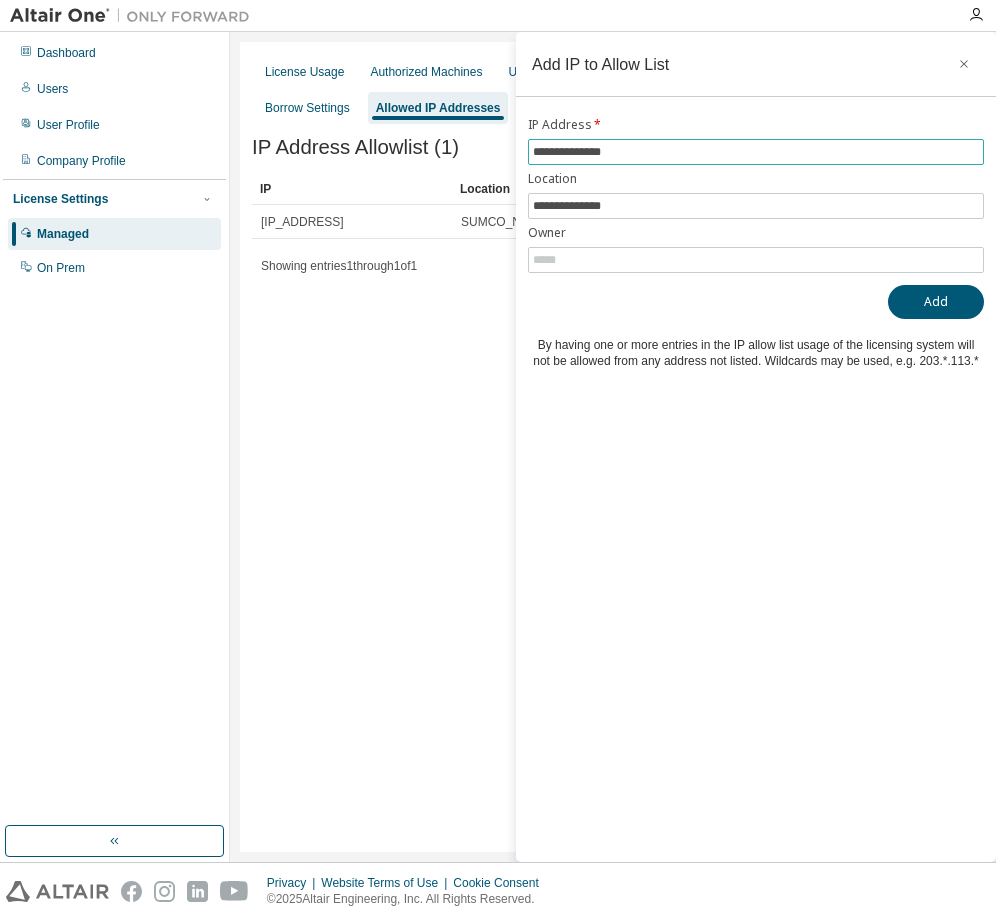 drag, startPoint x: 662, startPoint y: 145, endPoint x: 519, endPoint y: 144, distance: 143.0035 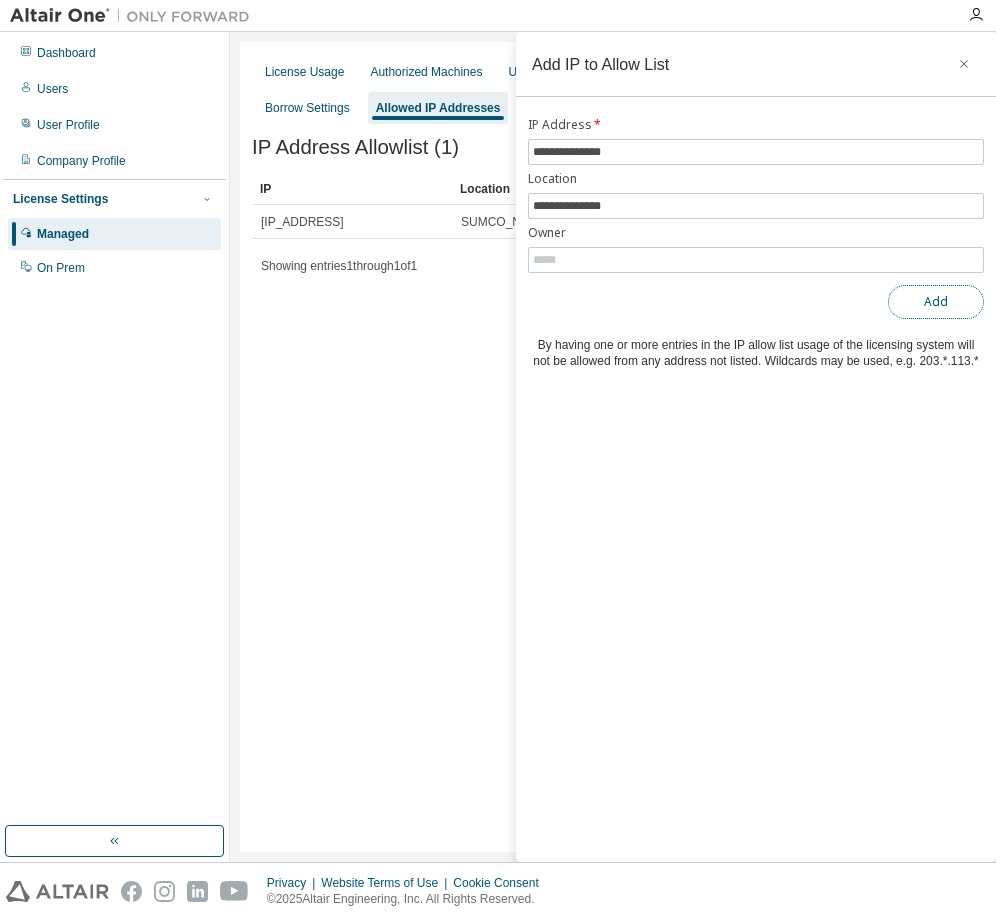 click on "Add" at bounding box center (936, 302) 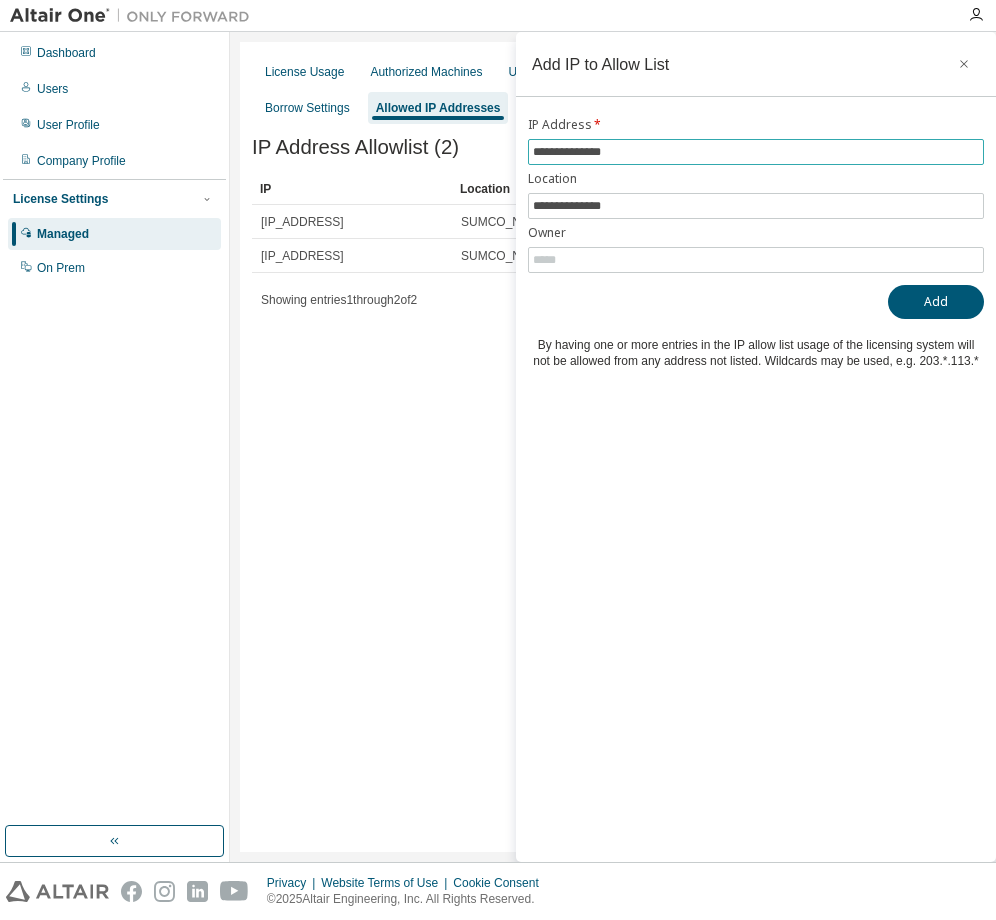 drag, startPoint x: 631, startPoint y: 149, endPoint x: 506, endPoint y: 149, distance: 125 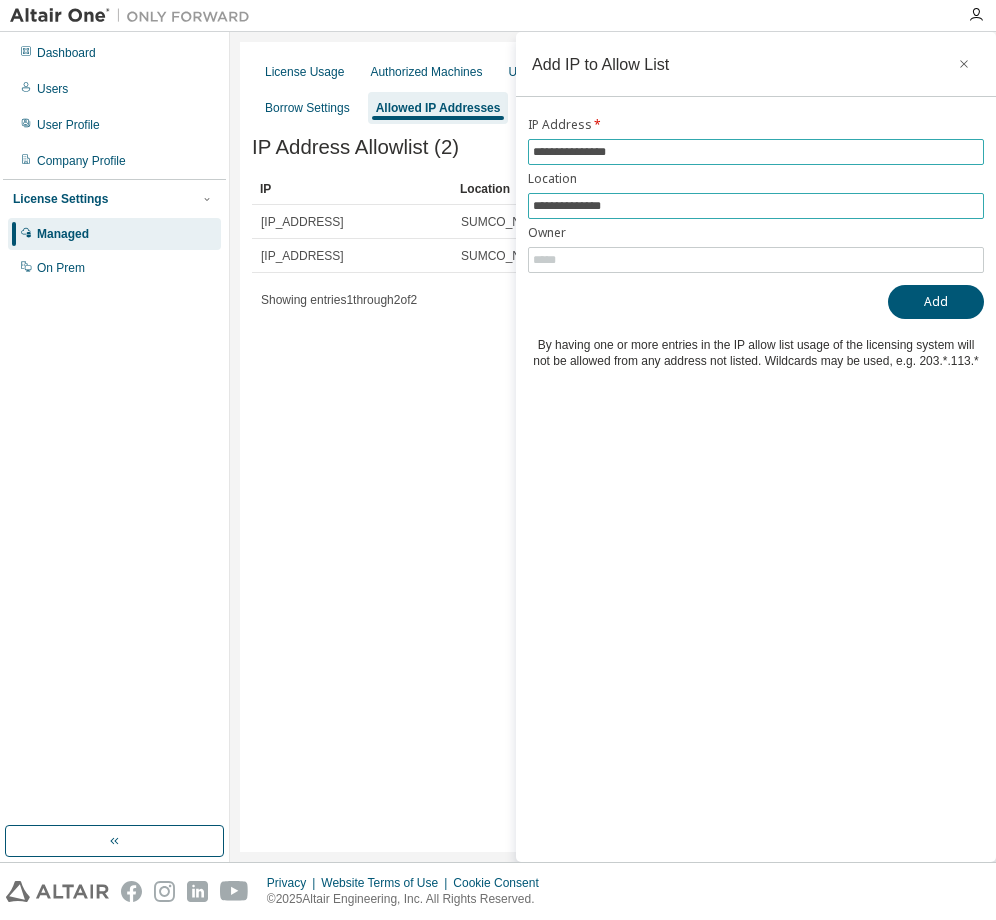 type on "**********" 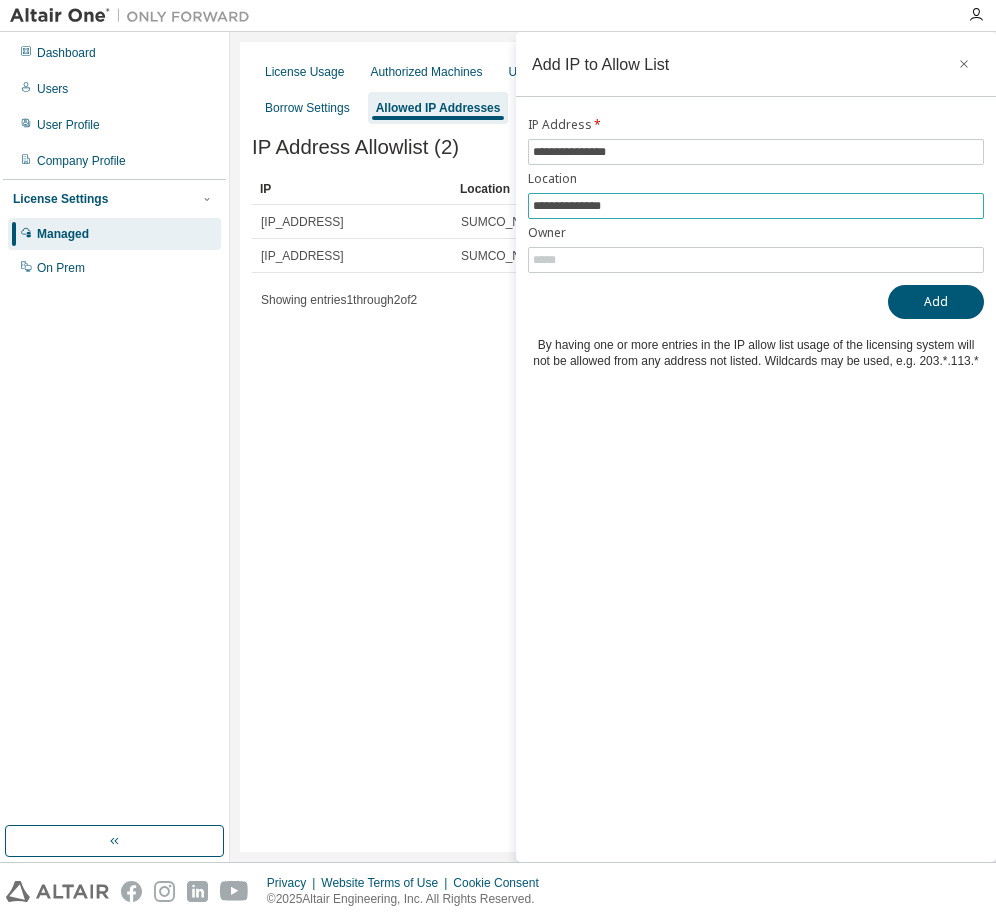 drag, startPoint x: 581, startPoint y: 206, endPoint x: 623, endPoint y: 210, distance: 42.190044 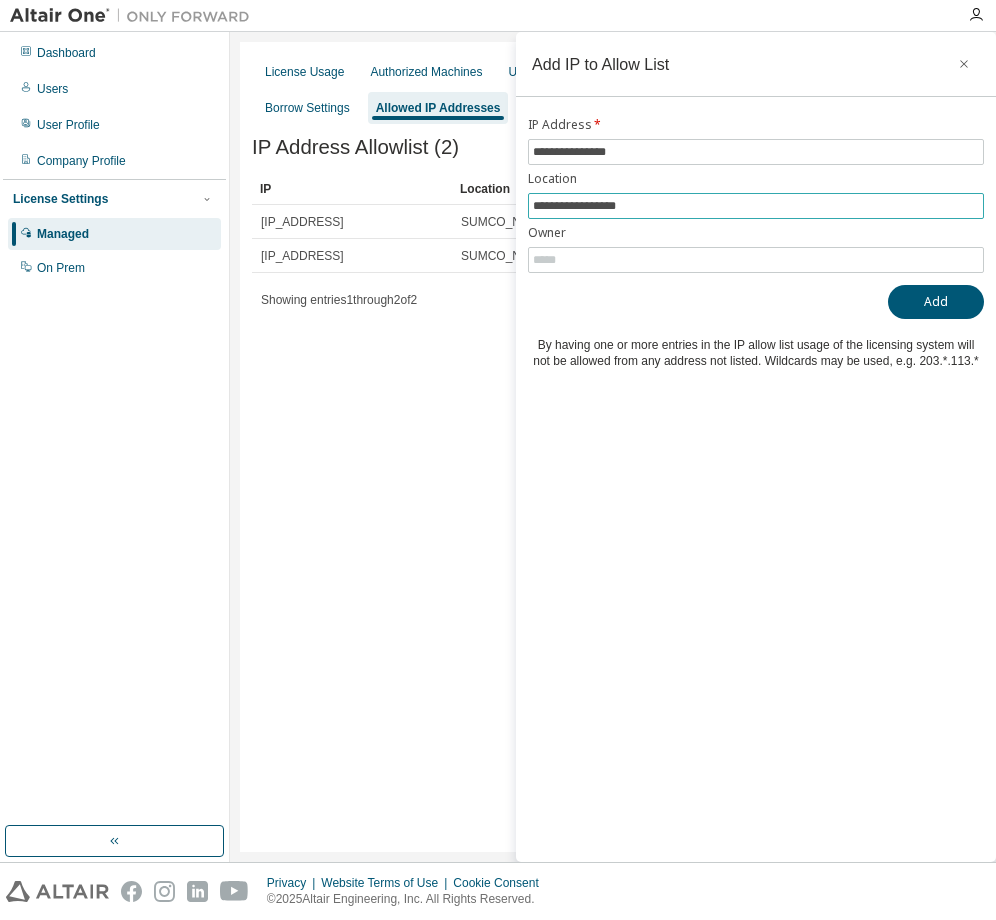 click on "**********" at bounding box center (756, 206) 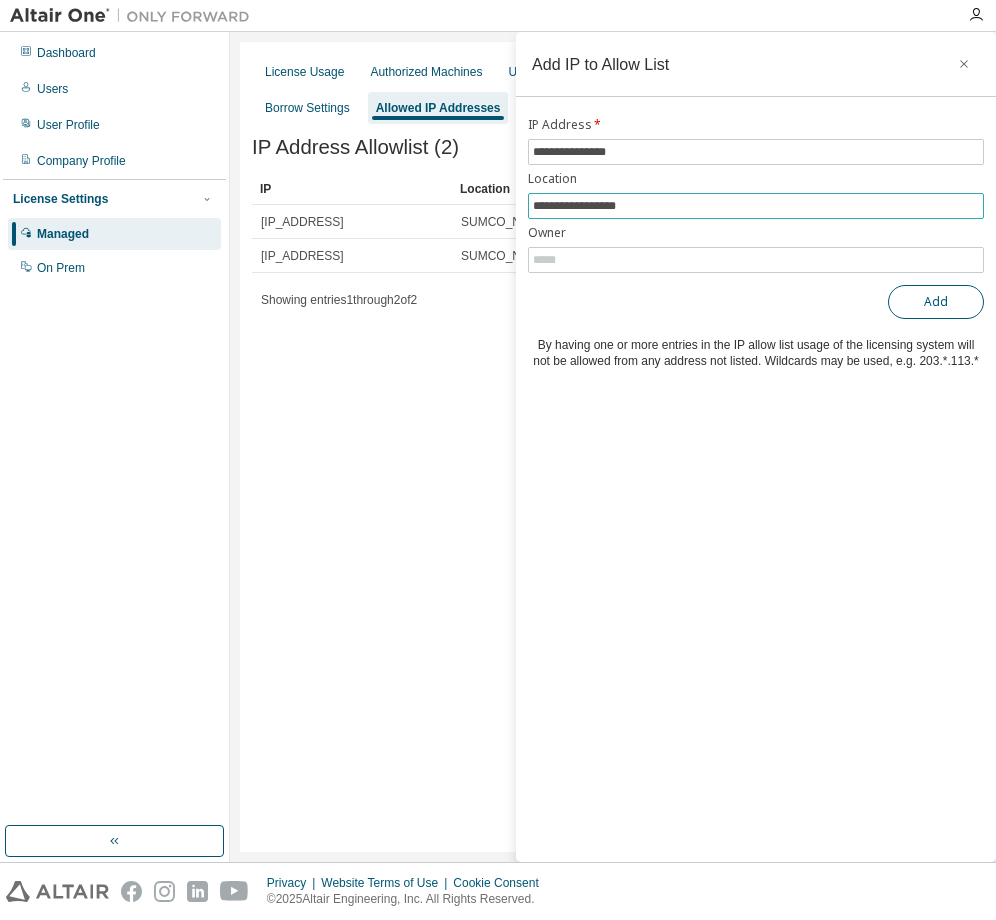 type on "**********" 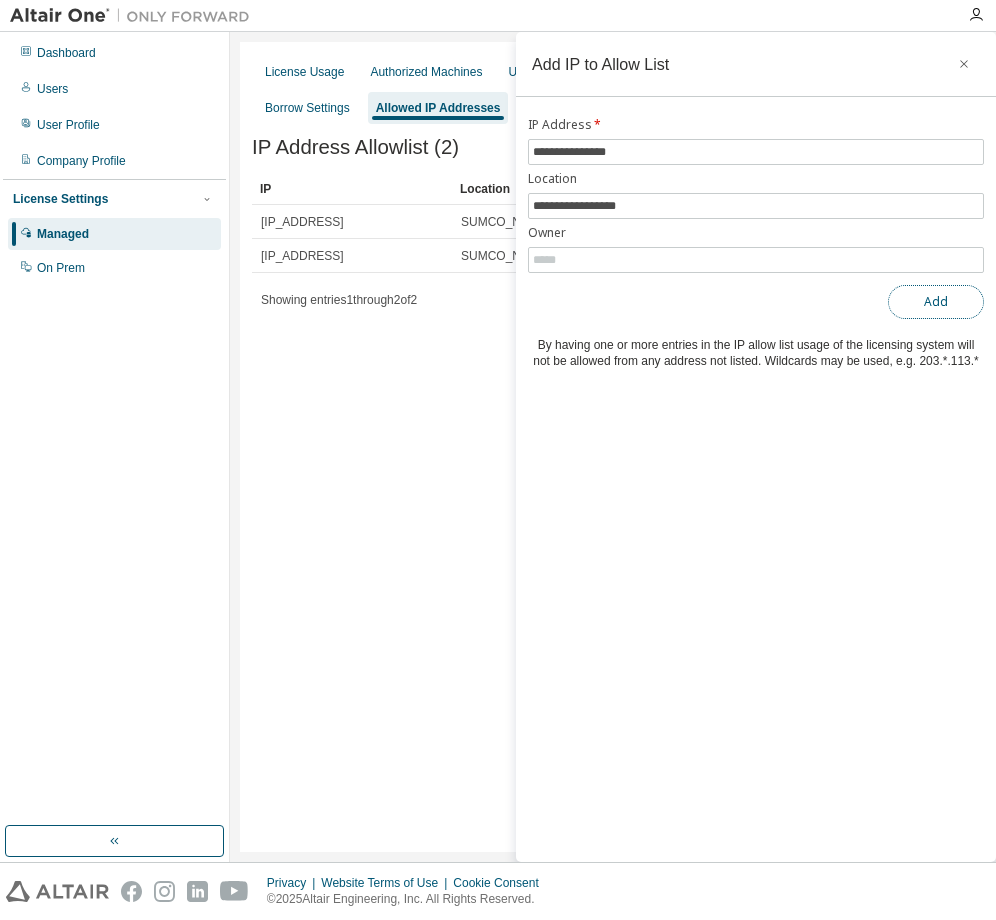 click on "Add" at bounding box center (936, 302) 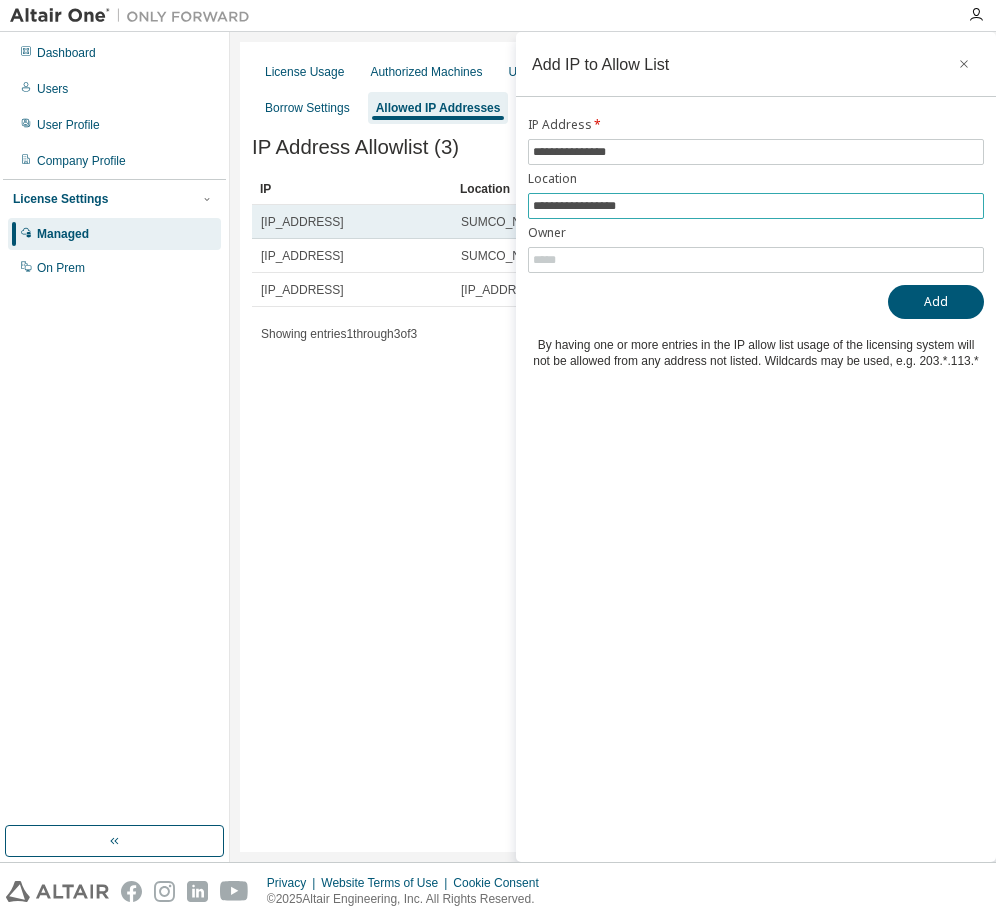 drag, startPoint x: 666, startPoint y: 209, endPoint x: 511, endPoint y: 229, distance: 156.285 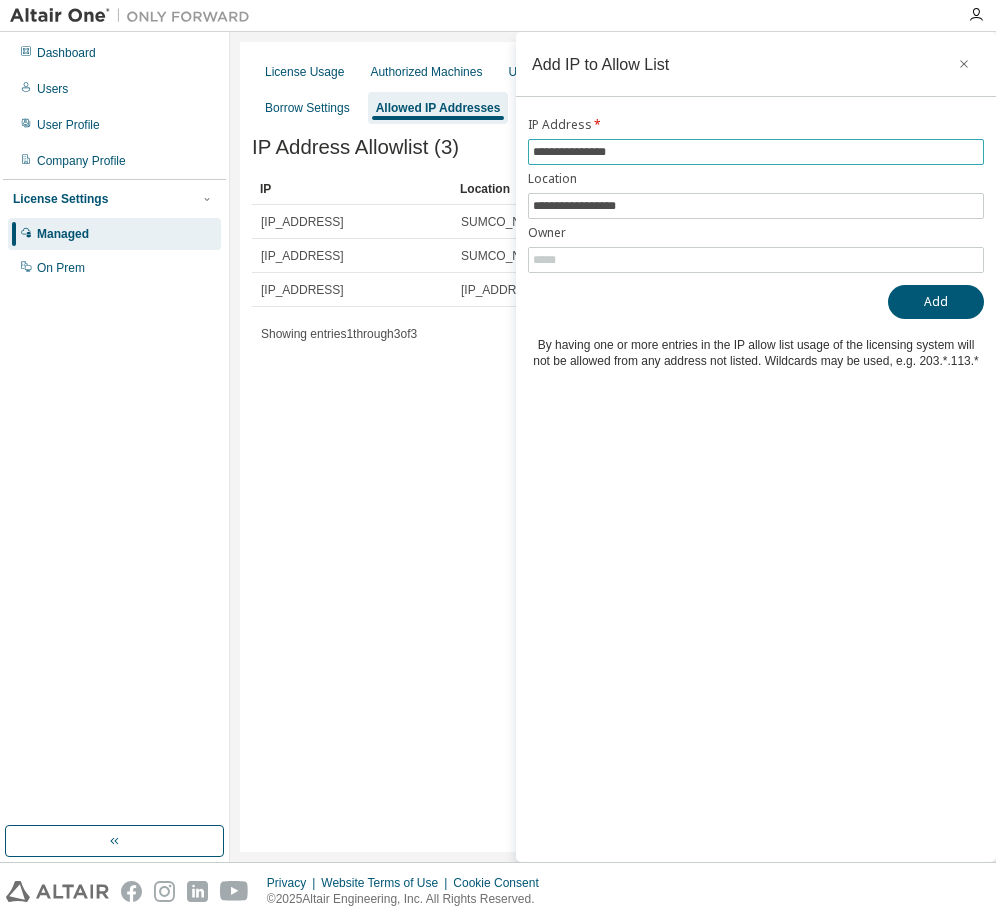 drag, startPoint x: 575, startPoint y: 155, endPoint x: 524, endPoint y: 166, distance: 52.17279 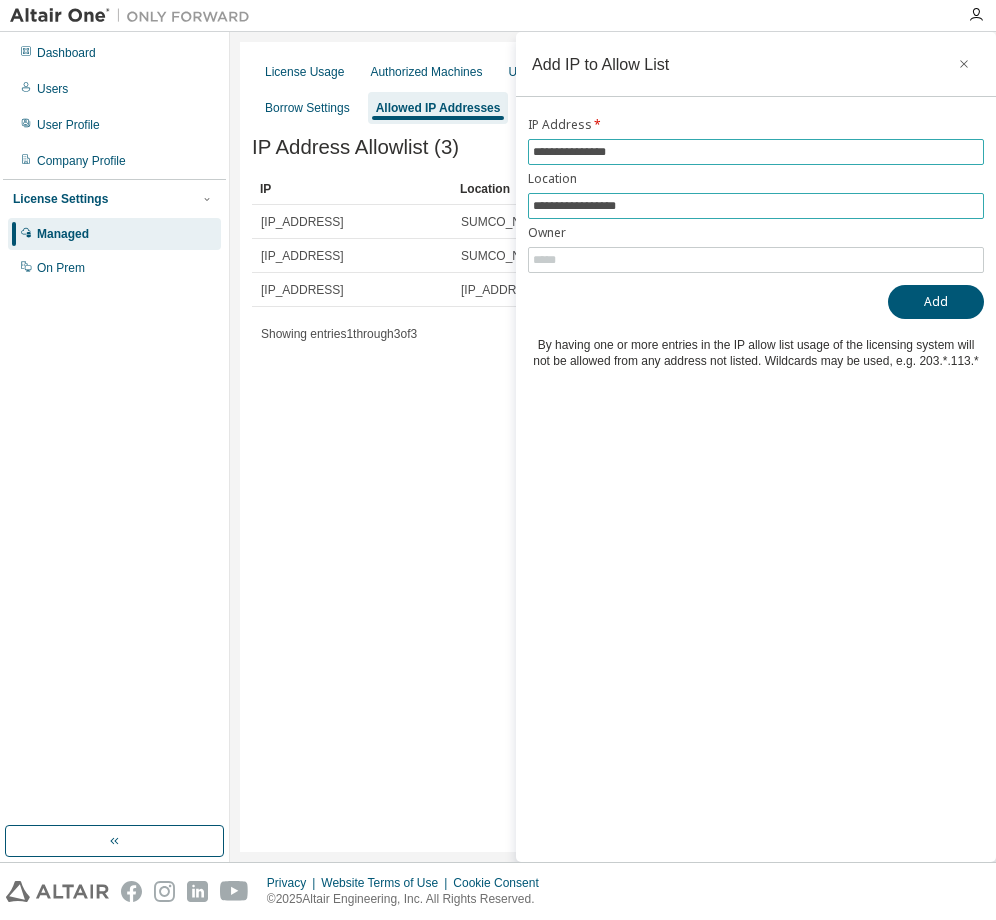 type on "**********" 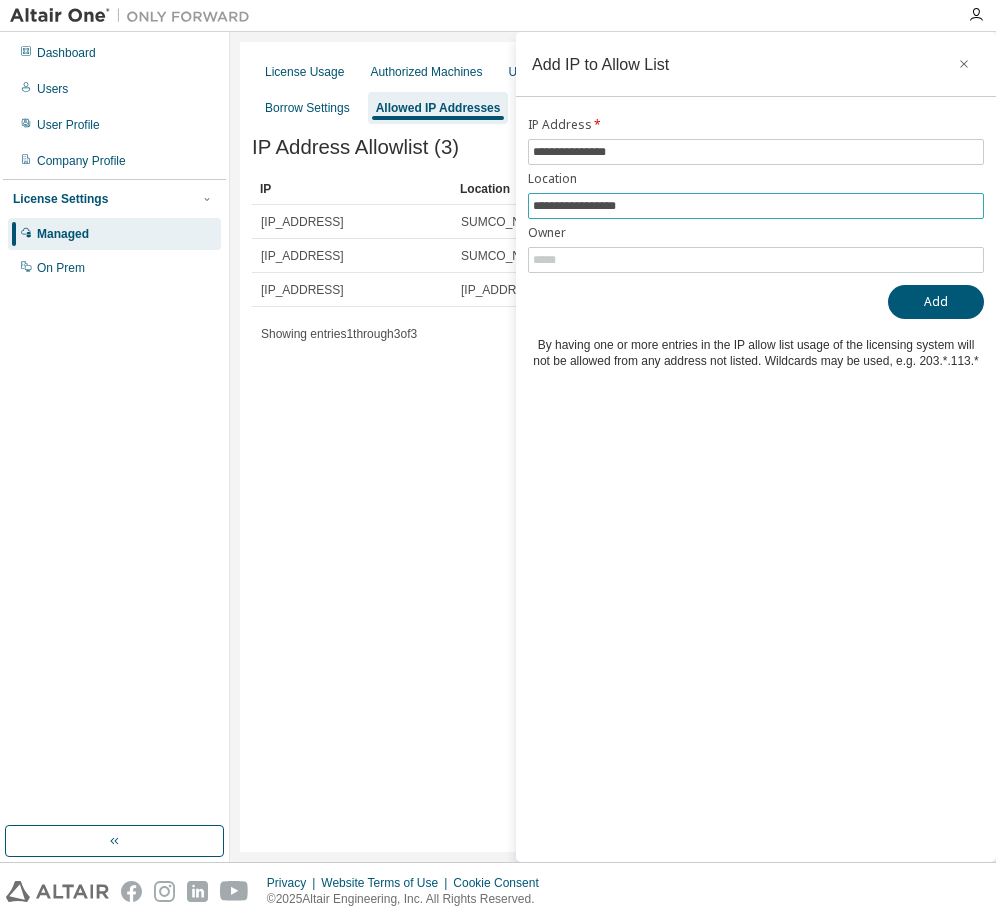 click on "**********" at bounding box center (756, 206) 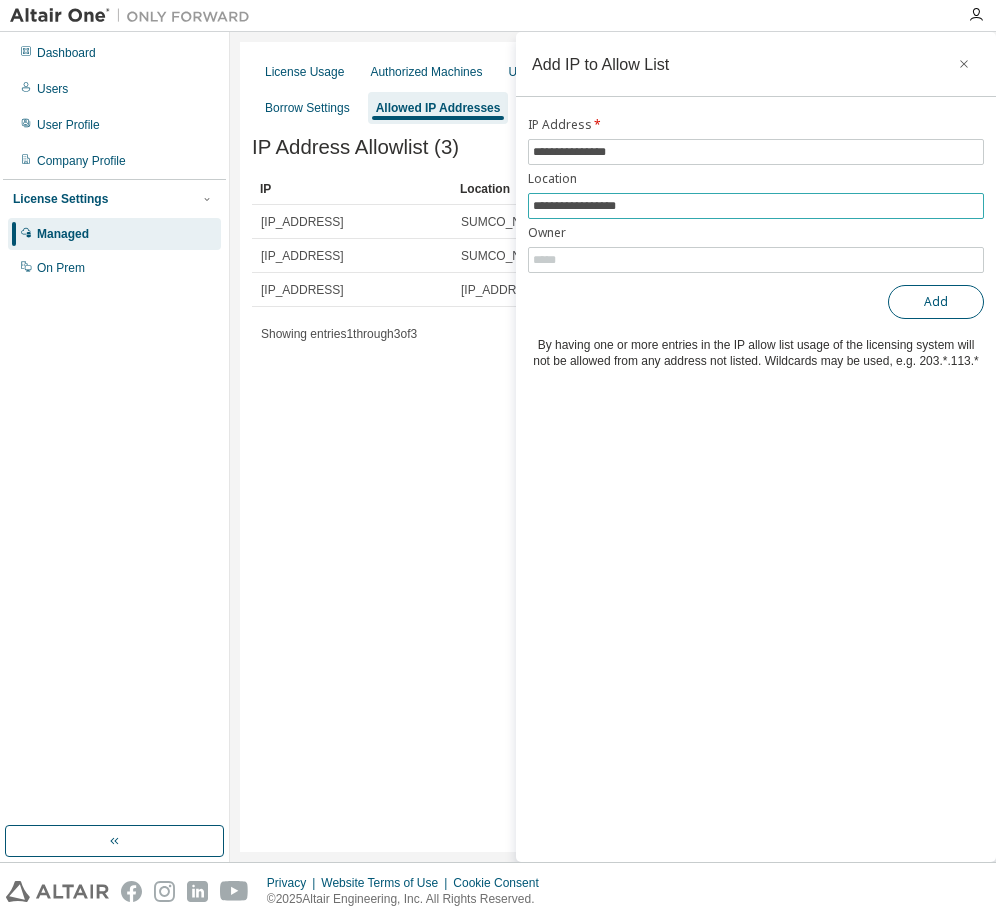 type on "**********" 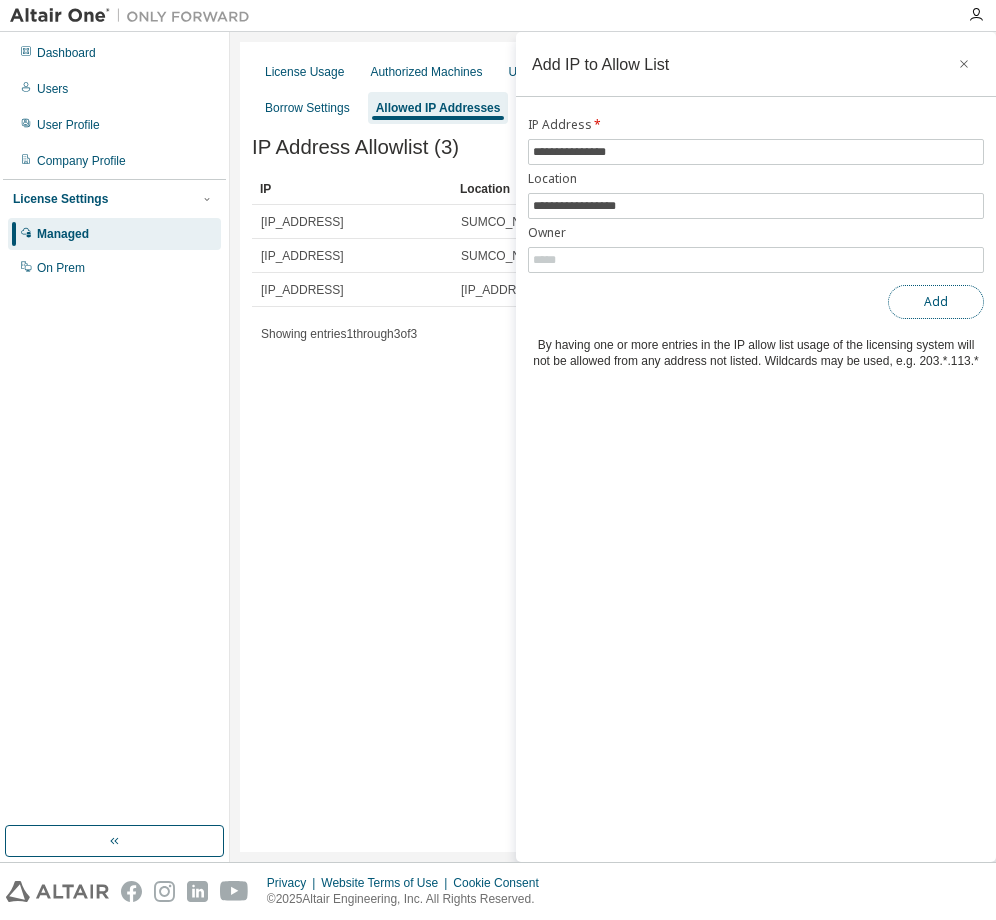 click on "Add" at bounding box center (936, 302) 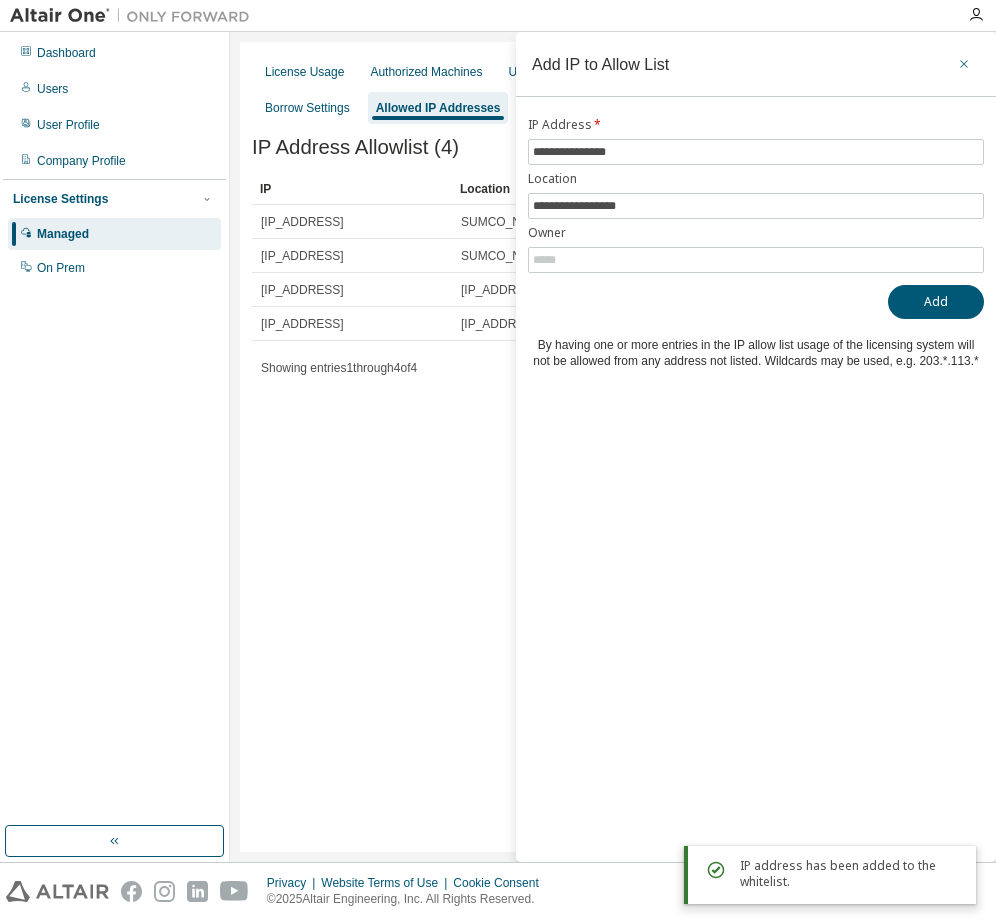 click at bounding box center [964, 64] 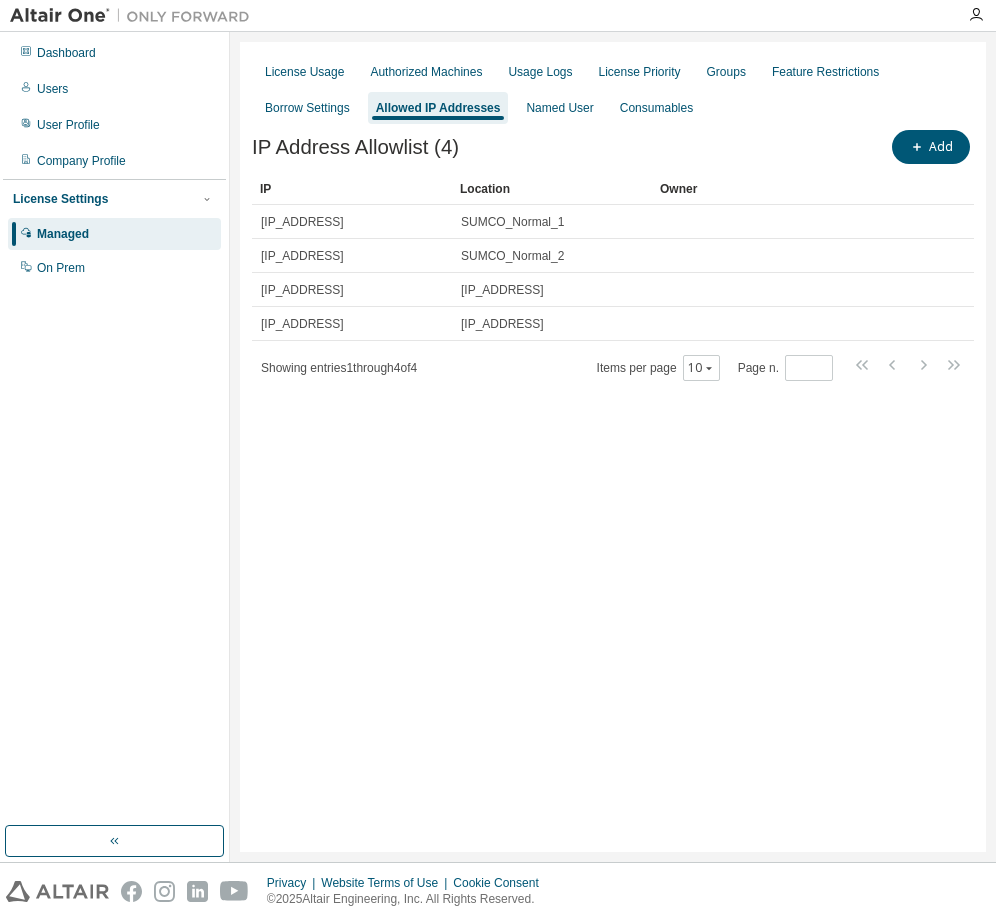 drag, startPoint x: 837, startPoint y: 562, endPoint x: 786, endPoint y: 520, distance: 66.068146 